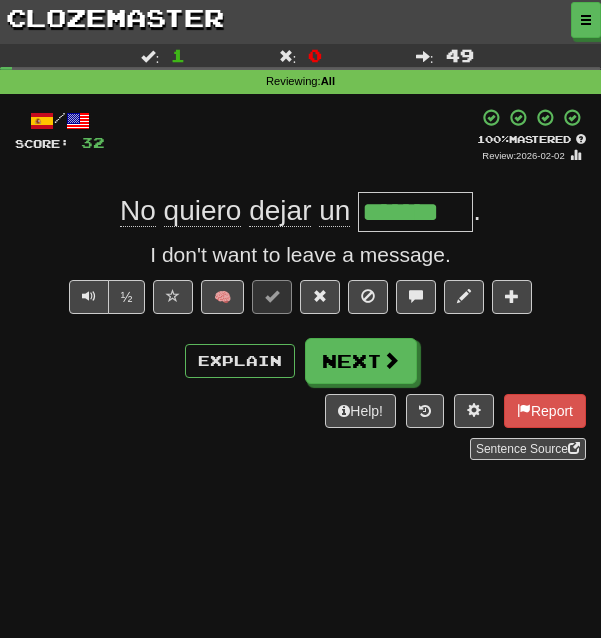 scroll, scrollTop: 0, scrollLeft: 0, axis: both 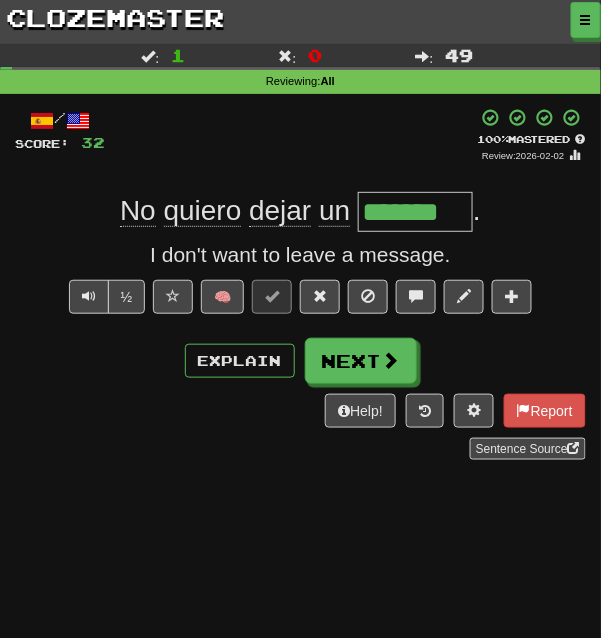 click on "/  Score:   32 + 32 100 %  Mastered Review:  2026-02-02 No   quiero   dejar   un   ******* . I don't want to leave a message. ½ 🧠 Explain Next  Help!  Report Sentence Source" at bounding box center (300, 284) 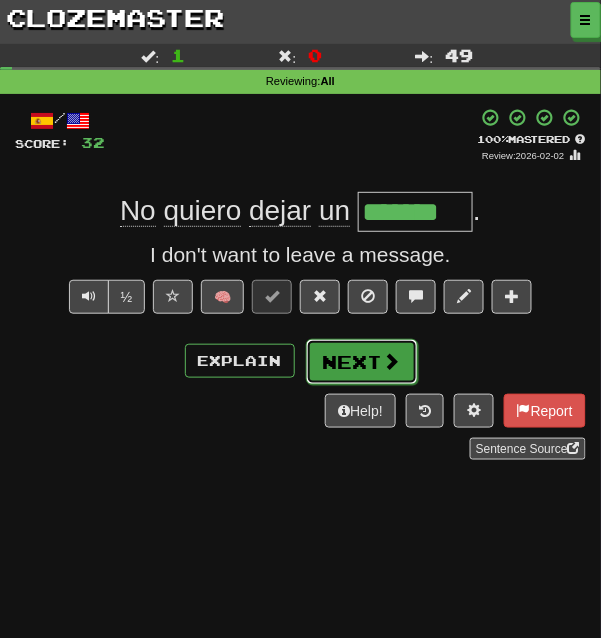 click on "Next" at bounding box center [362, 362] 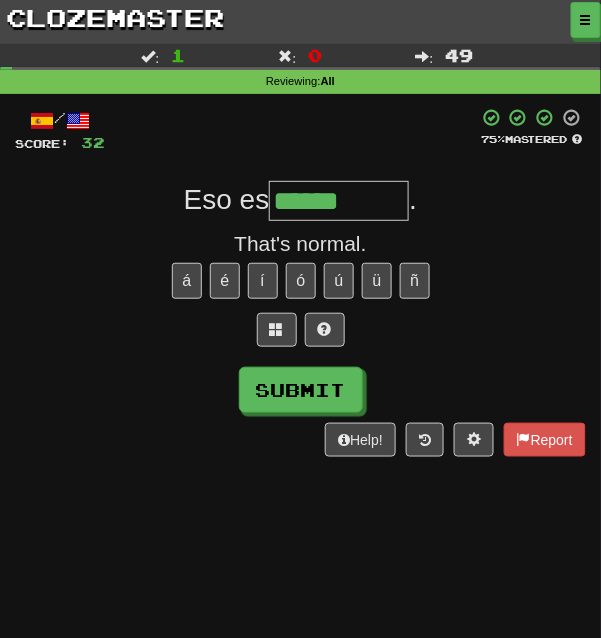 type on "******" 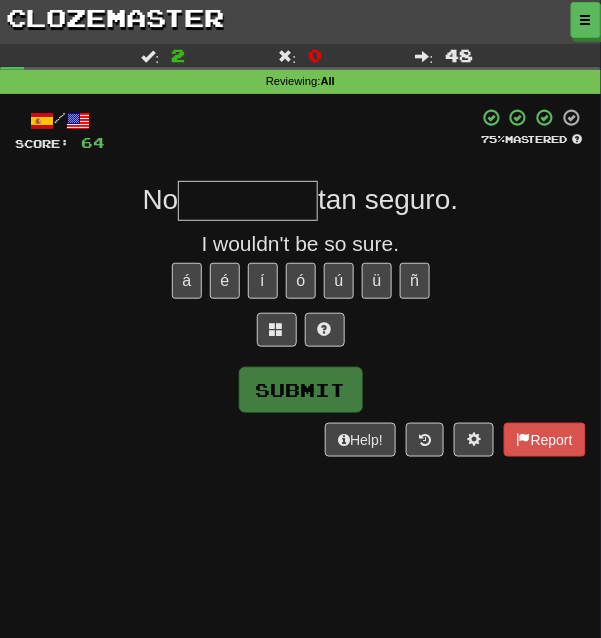type on "*" 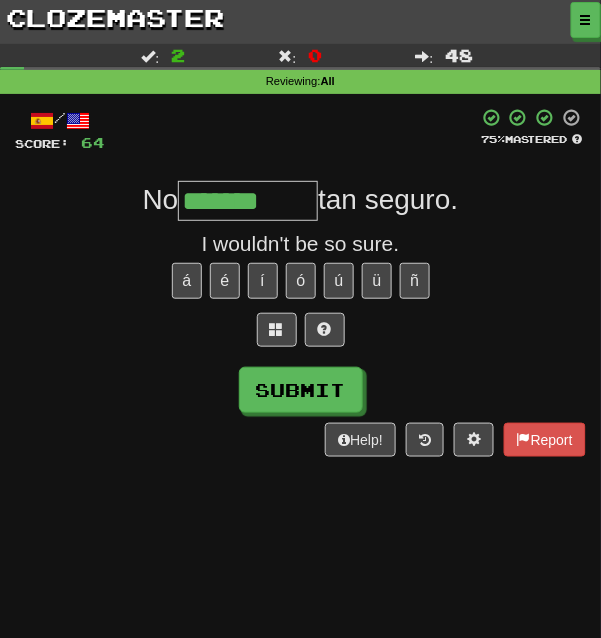 type on "*******" 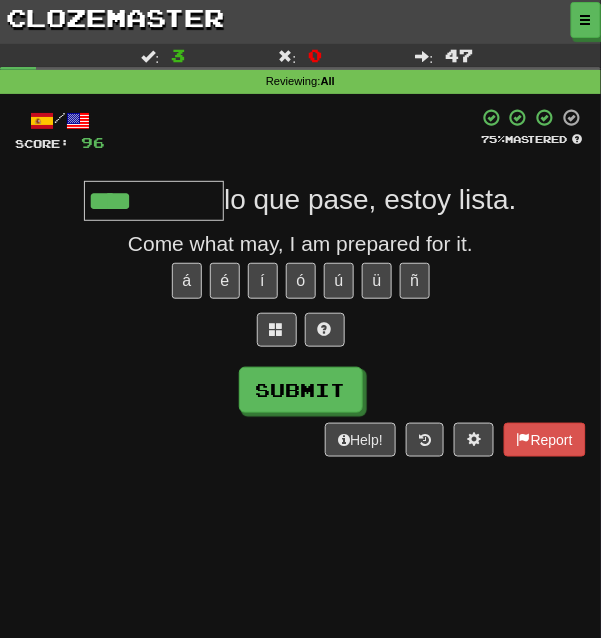 type on "****" 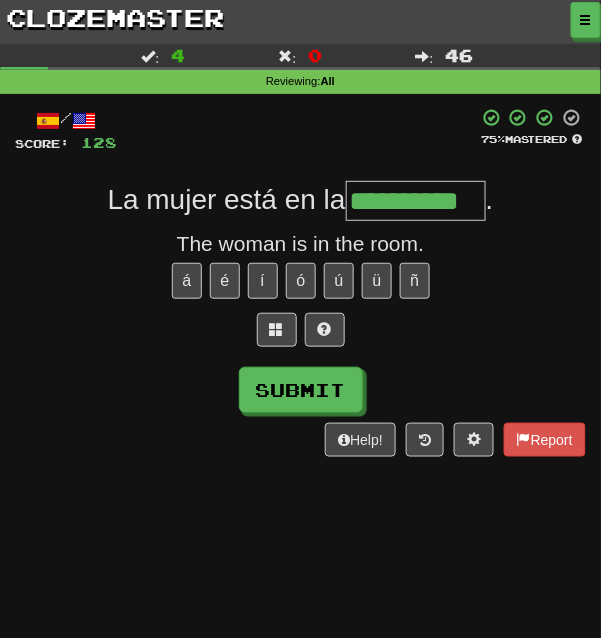 type on "**********" 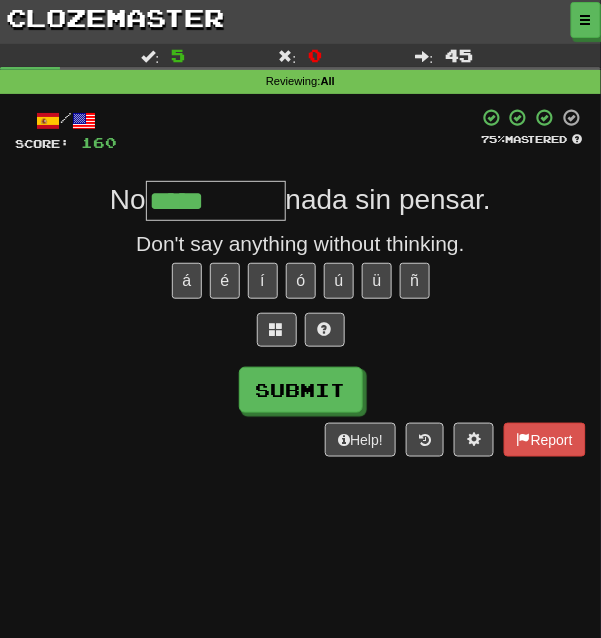 type on "*****" 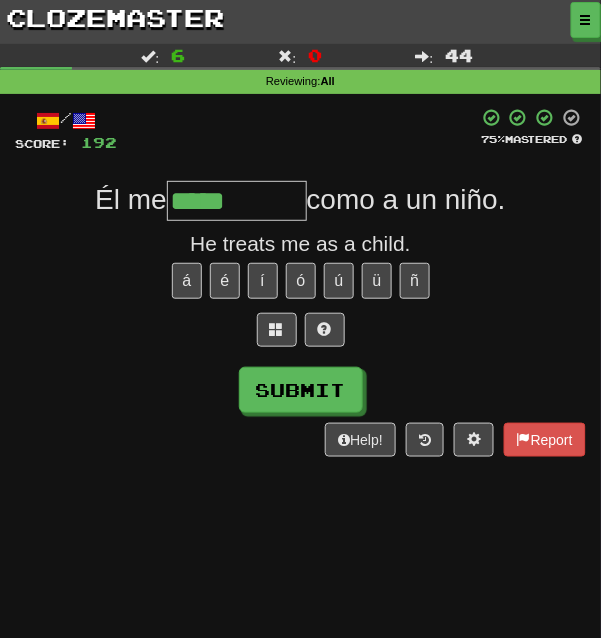 type on "*****" 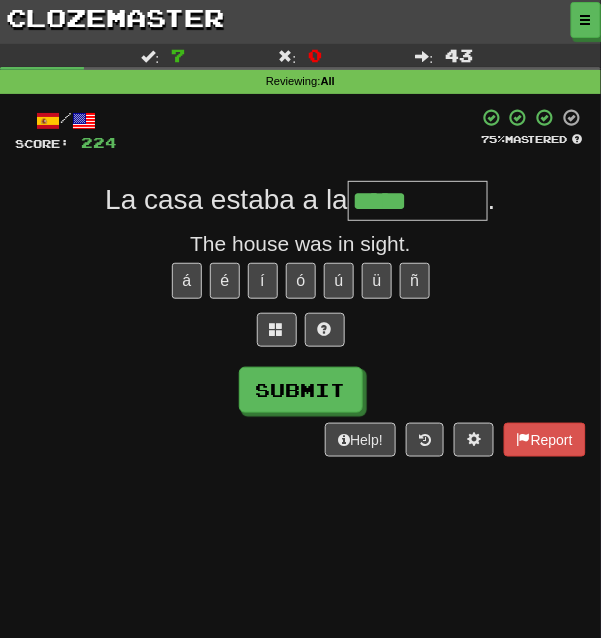 type on "*****" 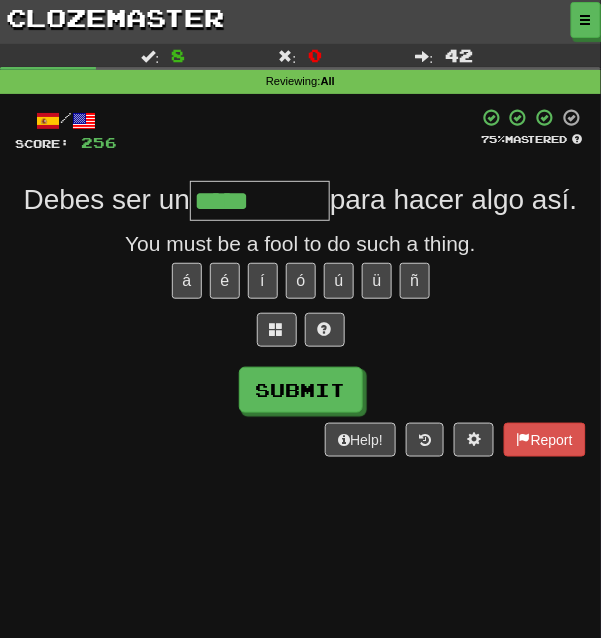 type on "*****" 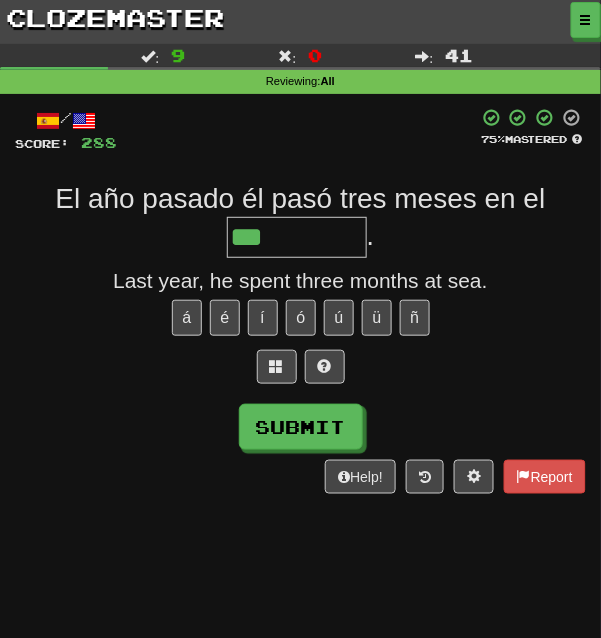 type on "***" 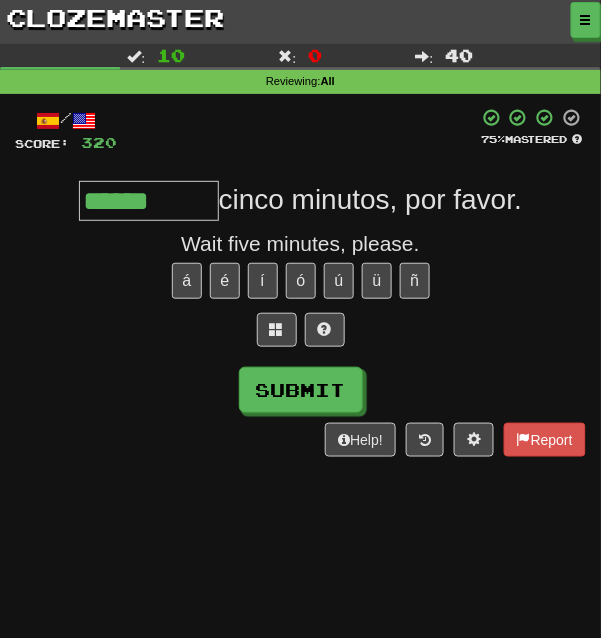 type on "******" 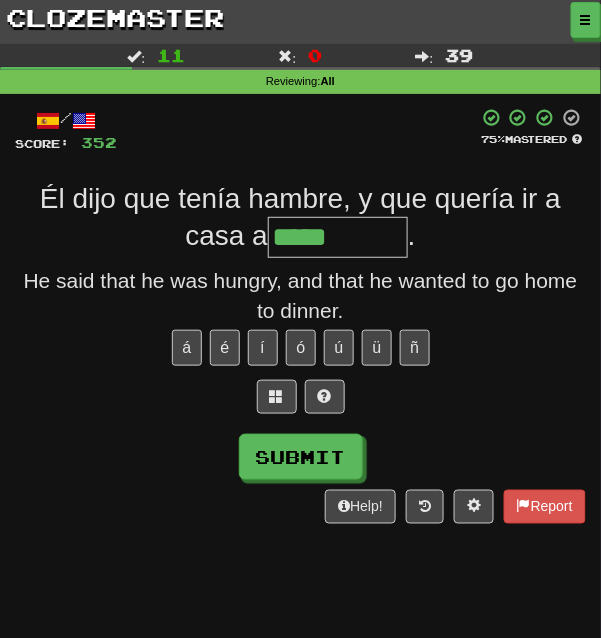 type on "*****" 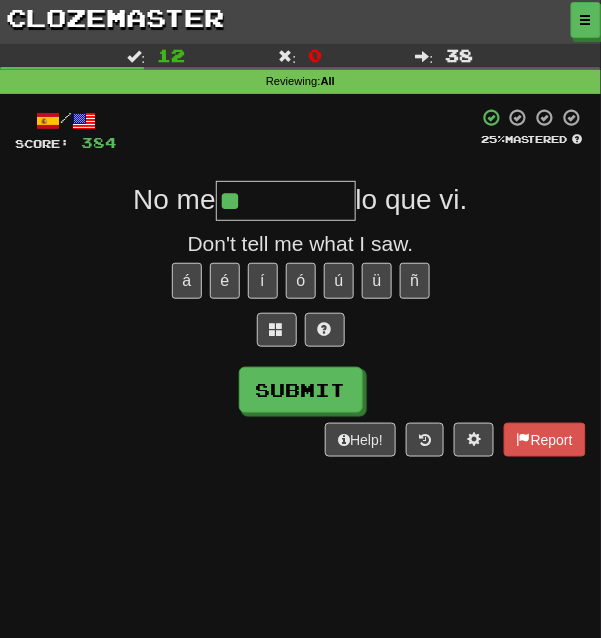 type on "*****" 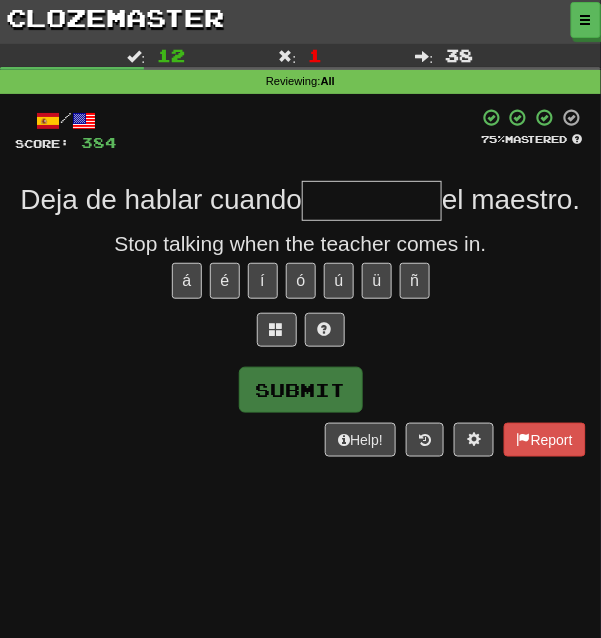 type on "*" 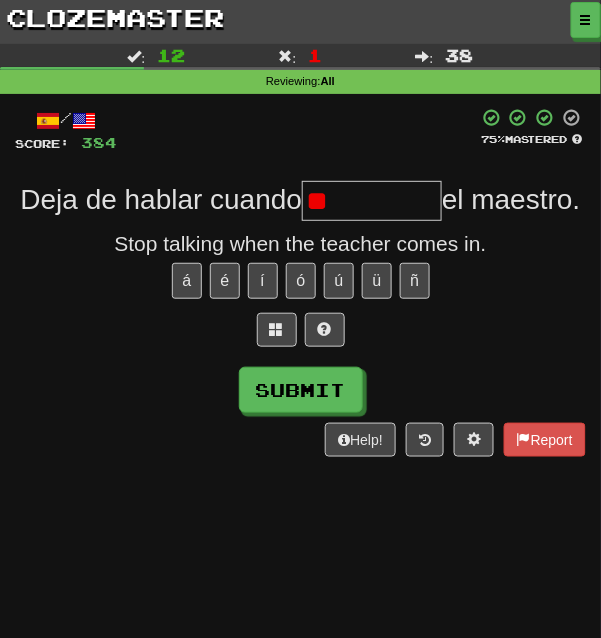 type on "*" 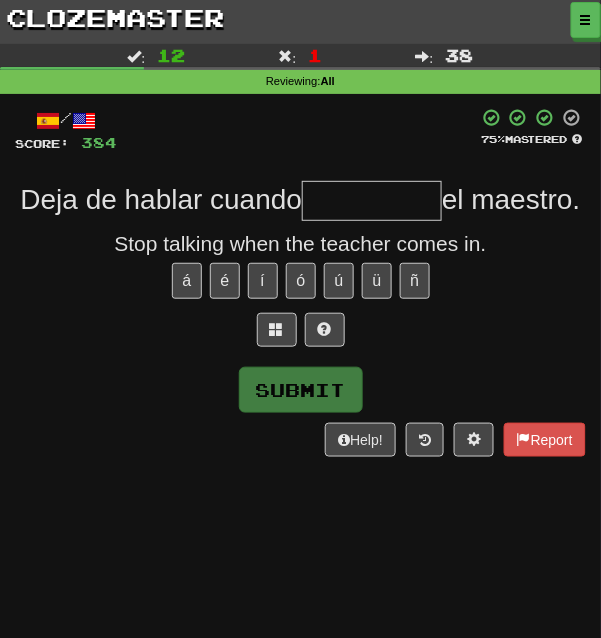 type on "*" 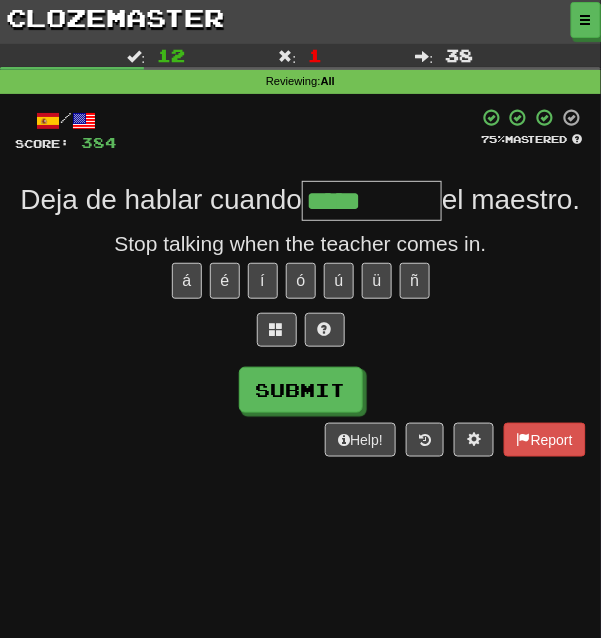 type on "*****" 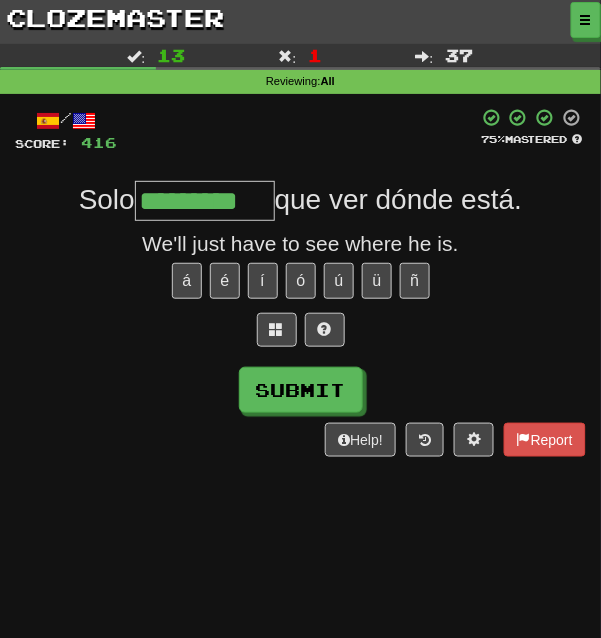 scroll, scrollTop: 0, scrollLeft: 1, axis: horizontal 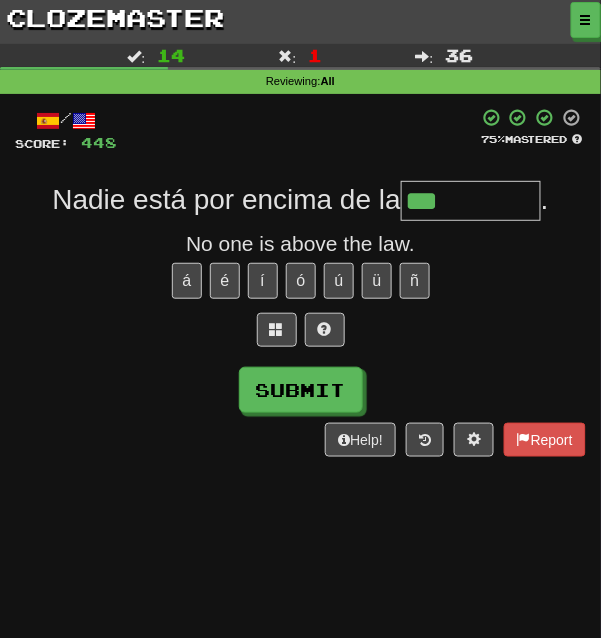 type on "***" 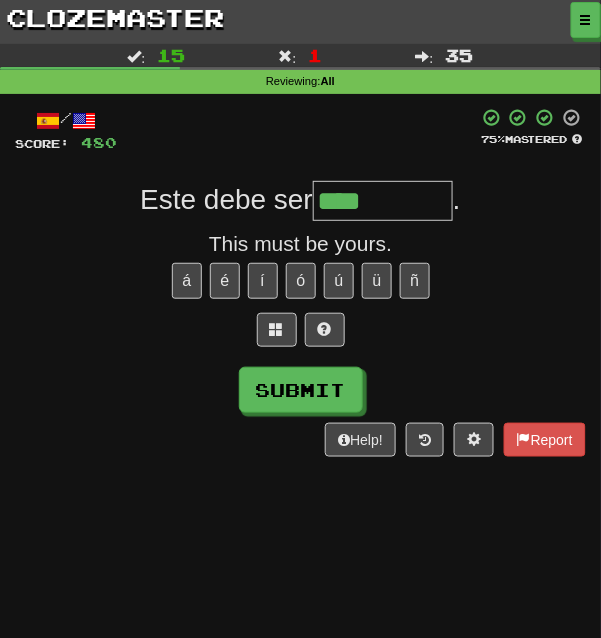 type on "****" 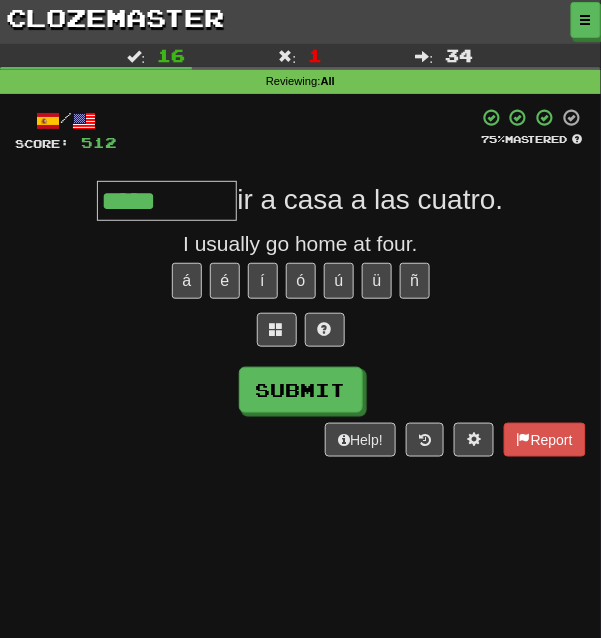 type on "*****" 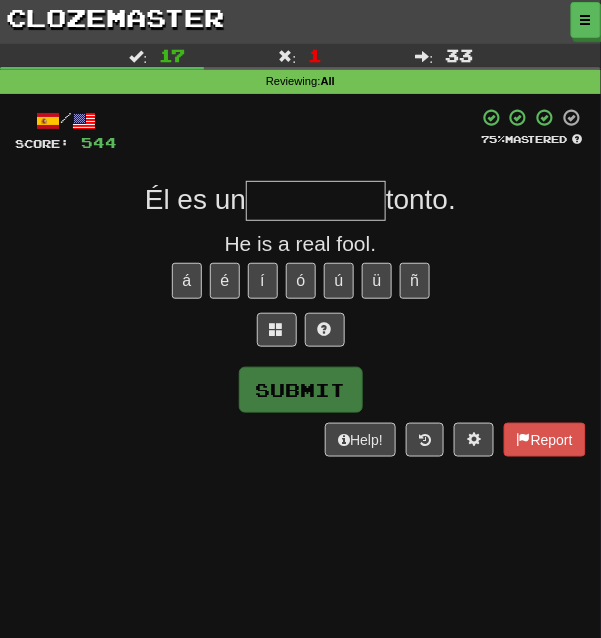 type on "*" 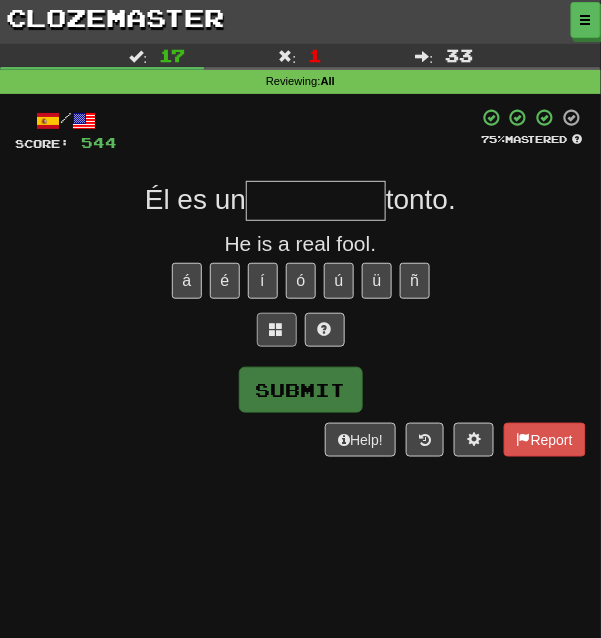 type on "*" 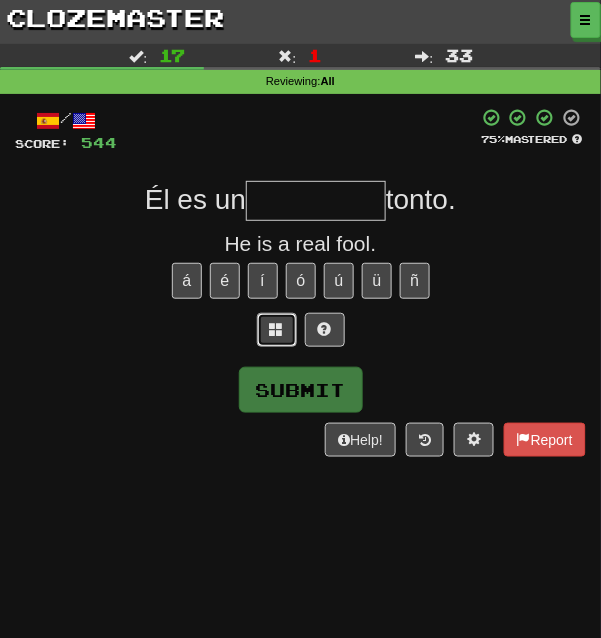 click at bounding box center (277, 330) 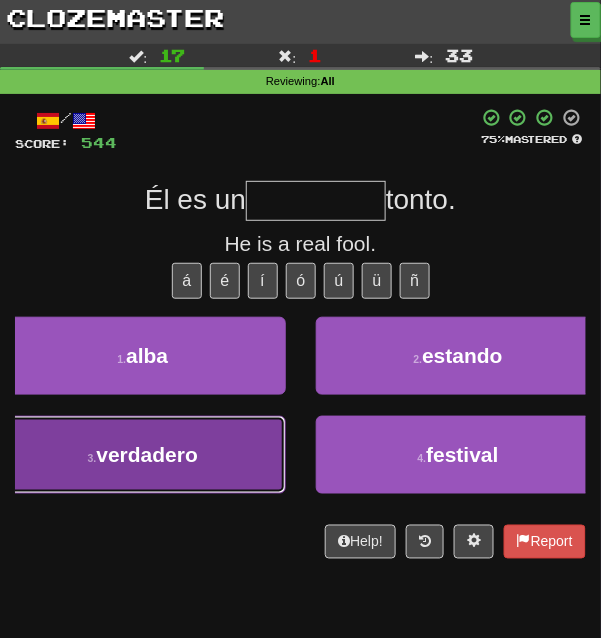 click on "3 .  verdadero" at bounding box center (143, 455) 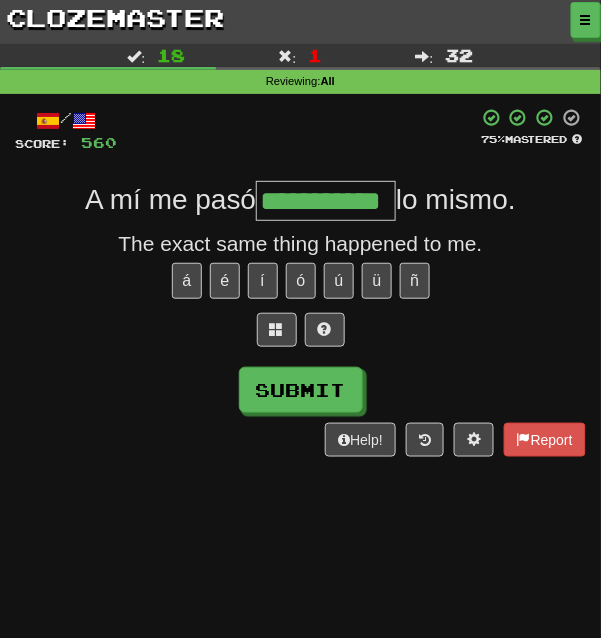 scroll, scrollTop: 0, scrollLeft: 29, axis: horizontal 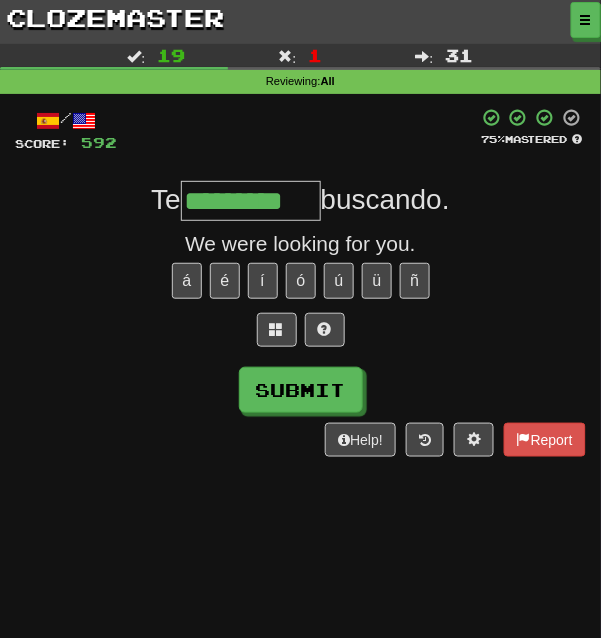 type on "*********" 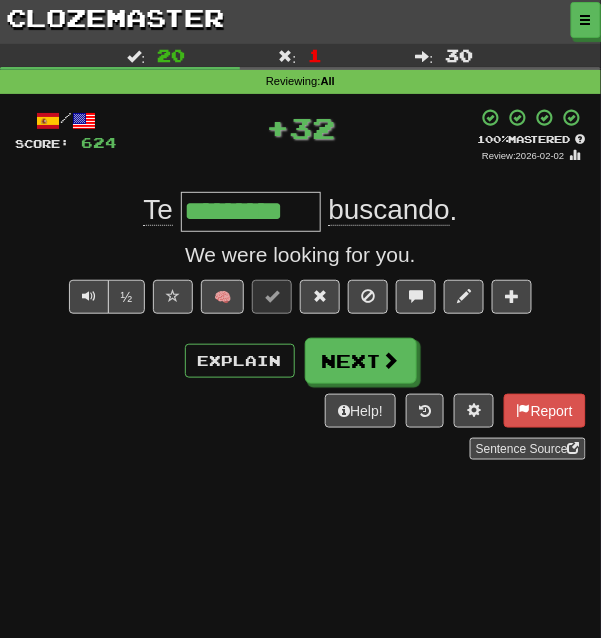 scroll, scrollTop: 0, scrollLeft: 0, axis: both 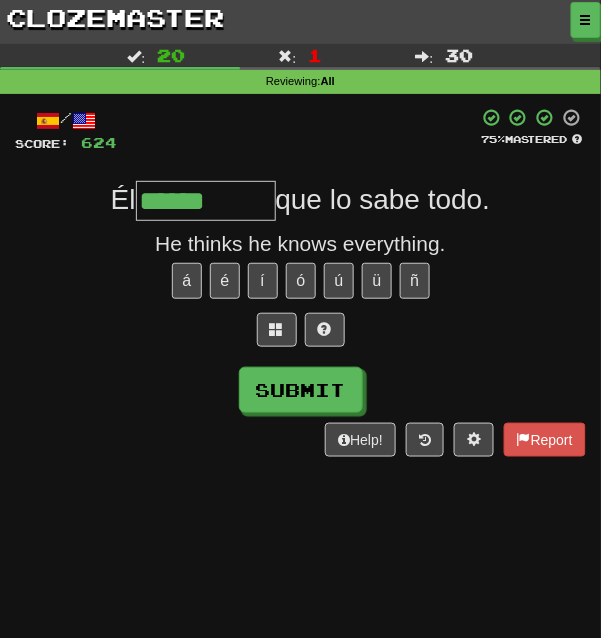 type on "******" 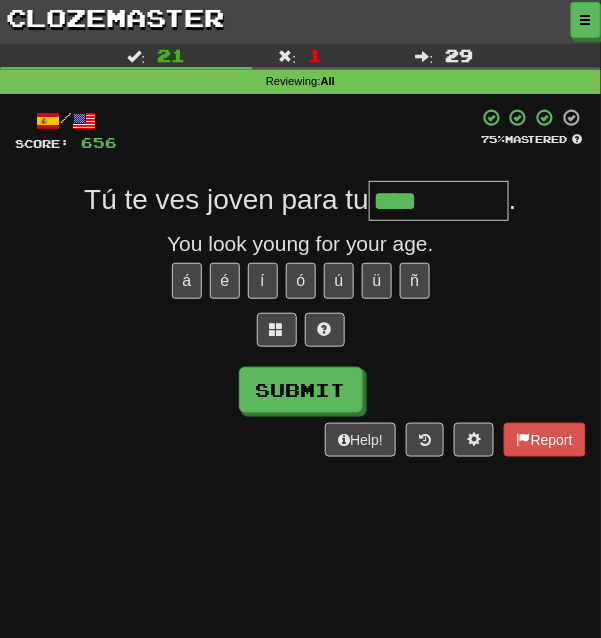 type on "****" 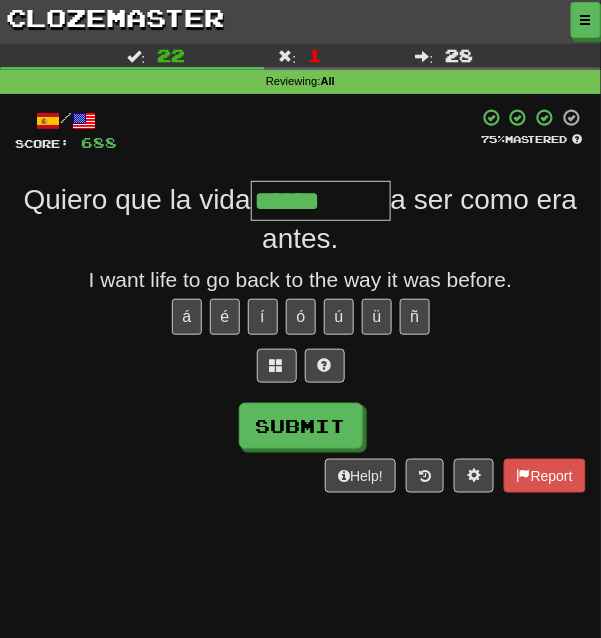 type on "******" 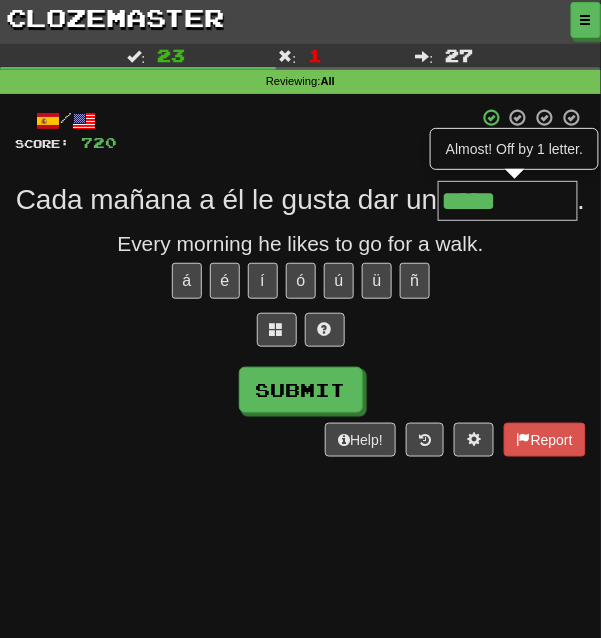 type on "*****" 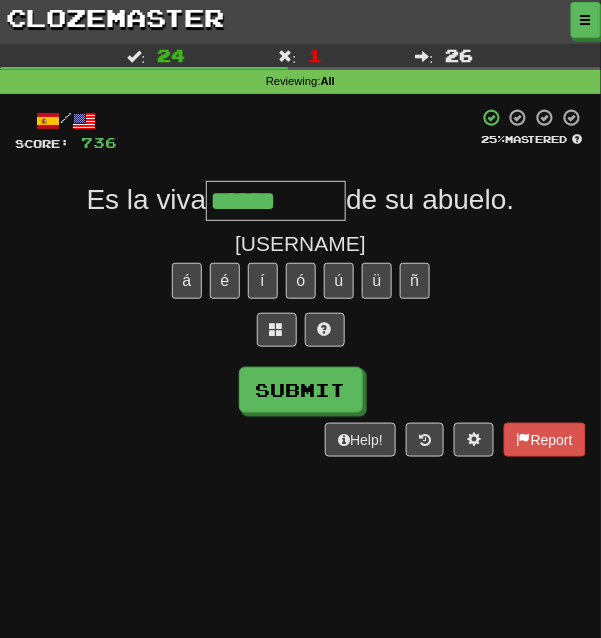 type on "******" 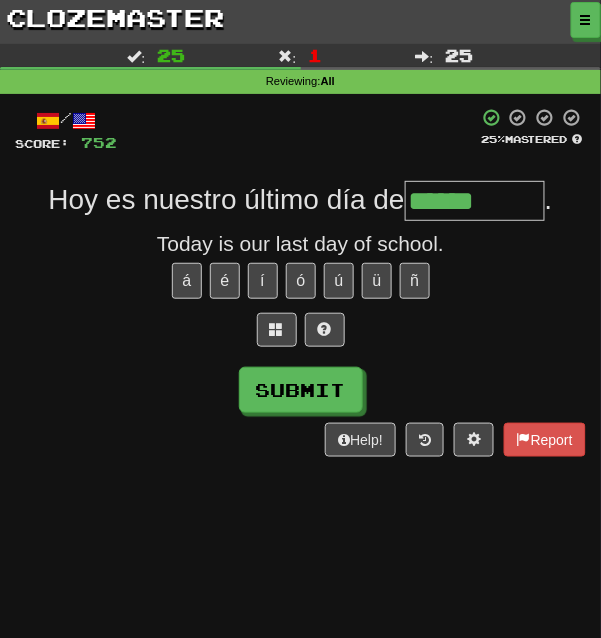 type on "******" 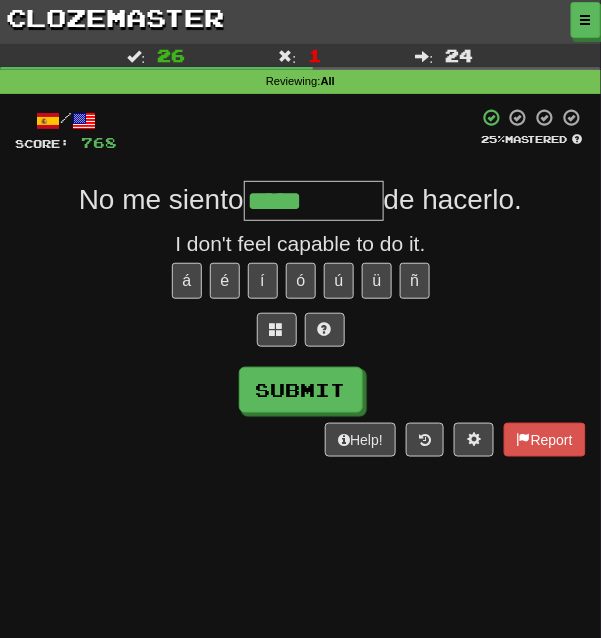 type on "*****" 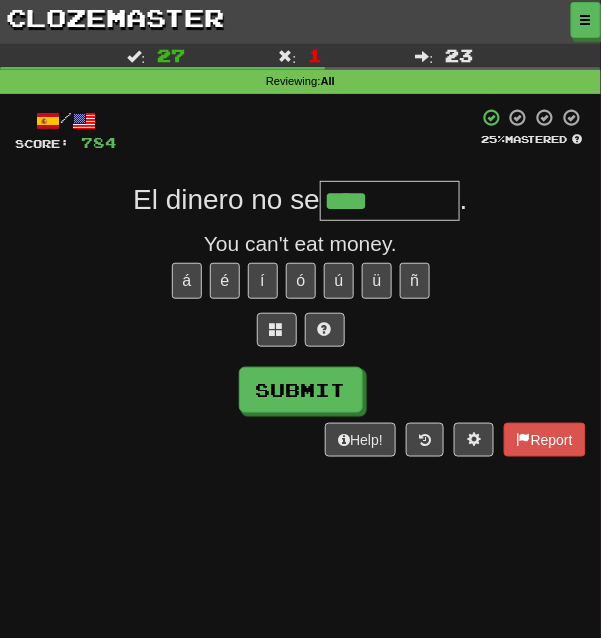 type on "****" 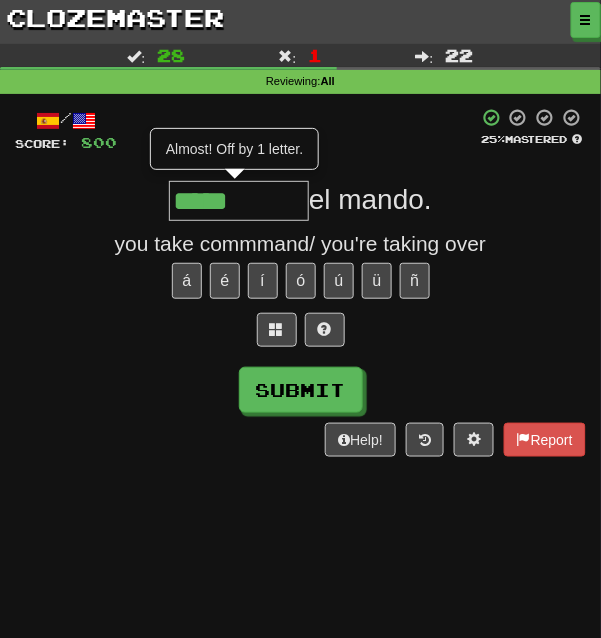 type on "*****" 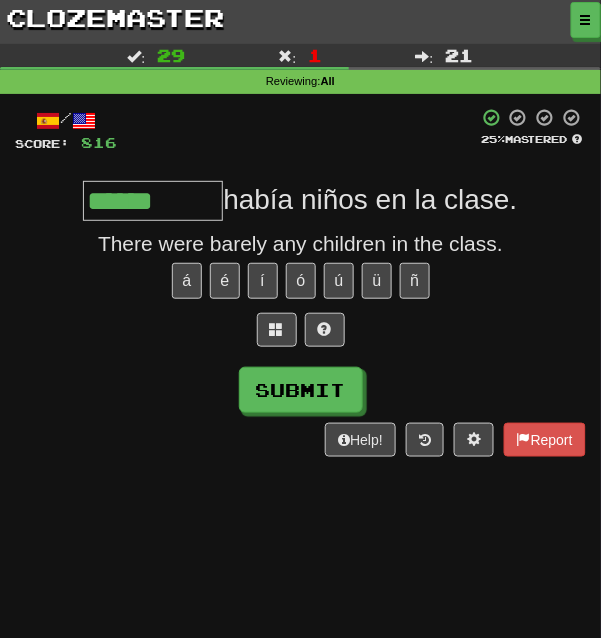 type on "******" 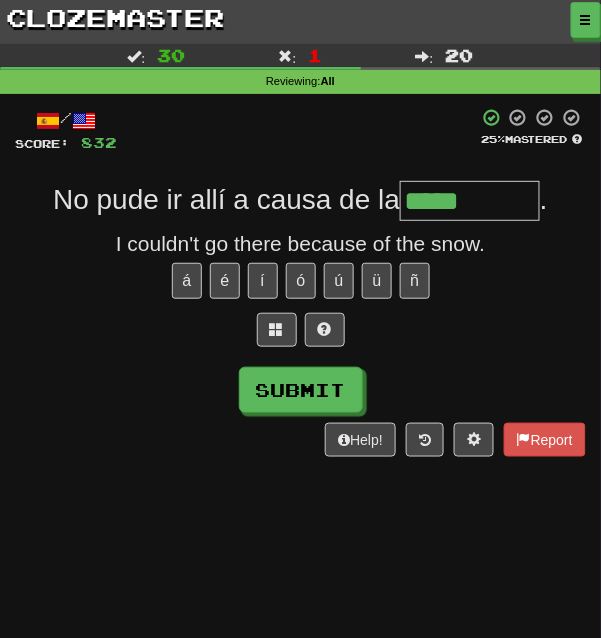 type on "*****" 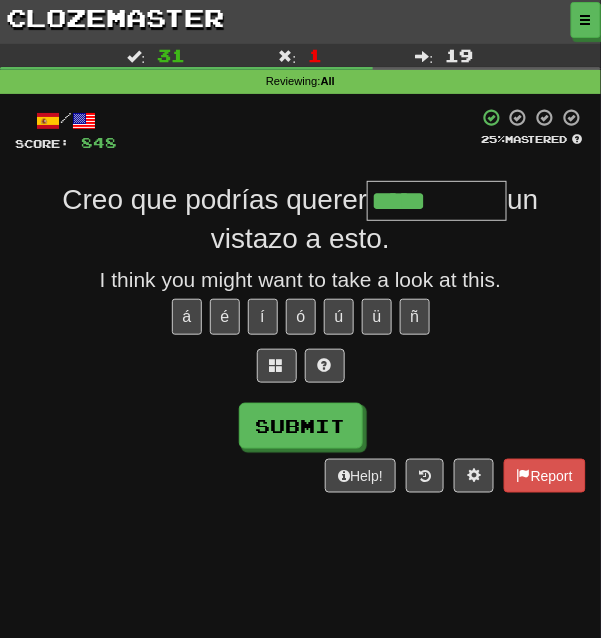 type on "*****" 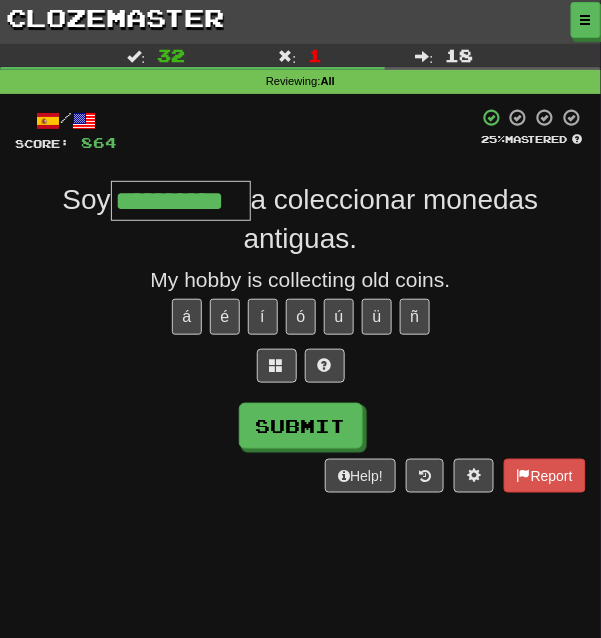 type on "**********" 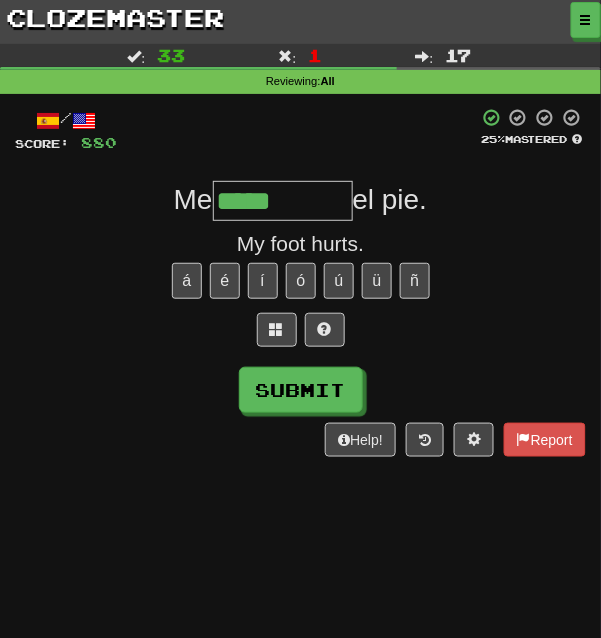 type on "*****" 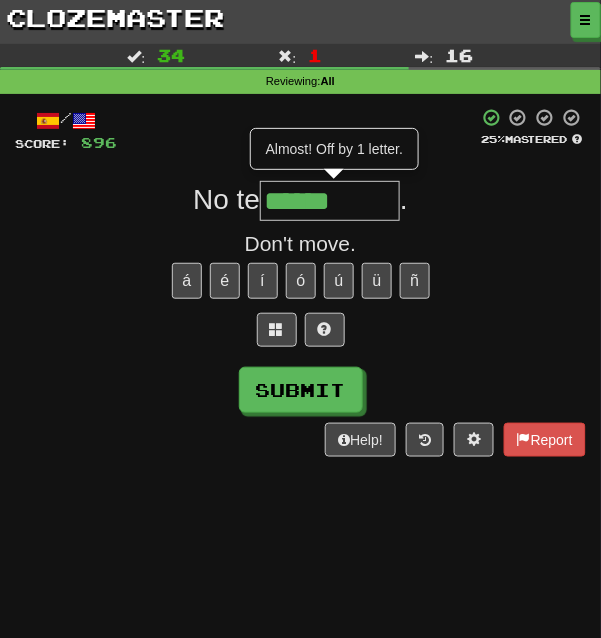 type on "******" 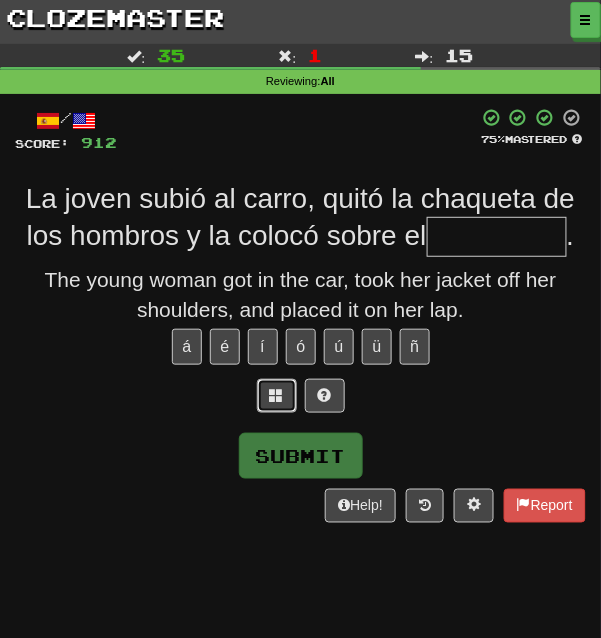 click at bounding box center [277, 396] 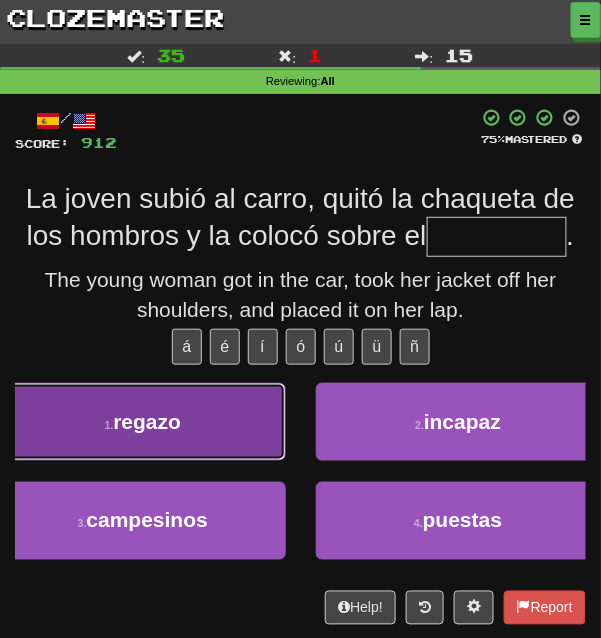 click on "regazo" at bounding box center [147, 421] 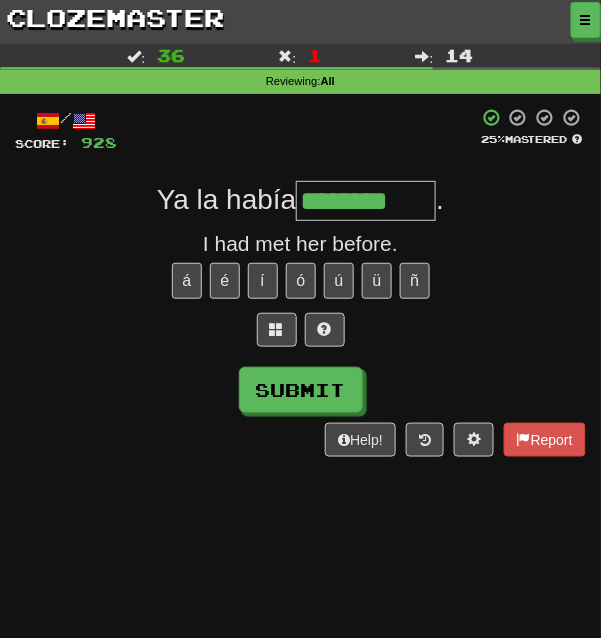 type on "********" 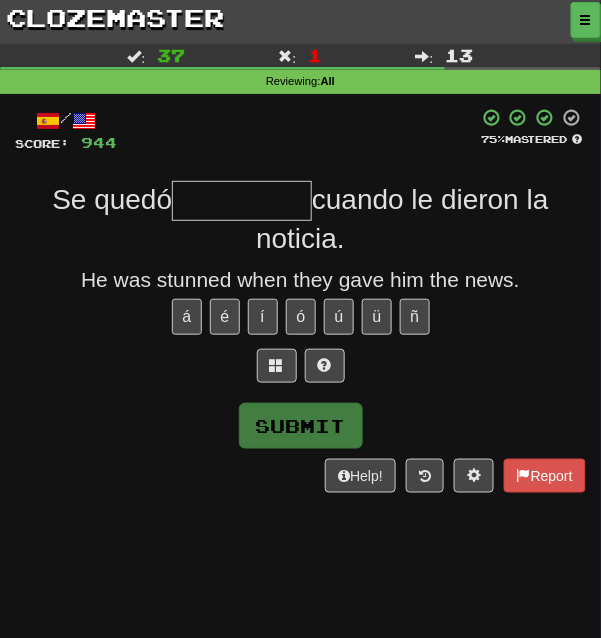 type on "*" 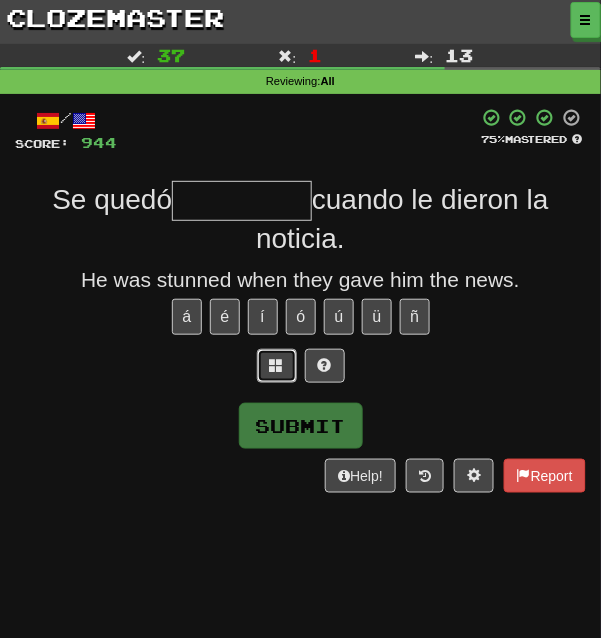 click at bounding box center [277, 366] 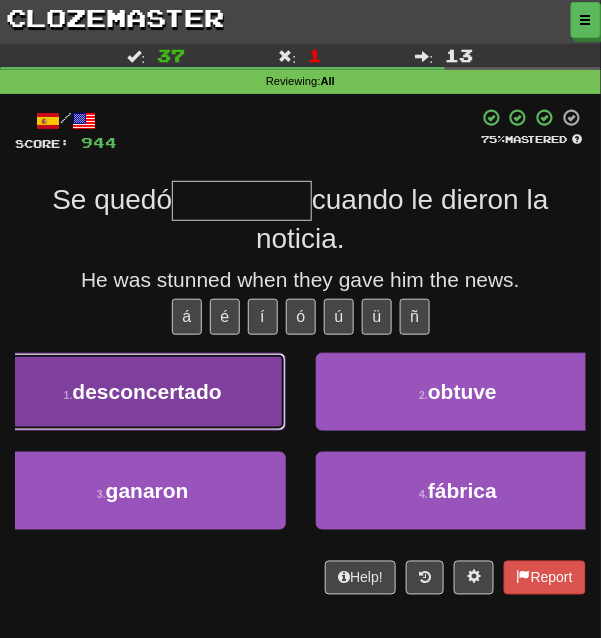 click on "1 .  desconcertado" at bounding box center (143, 392) 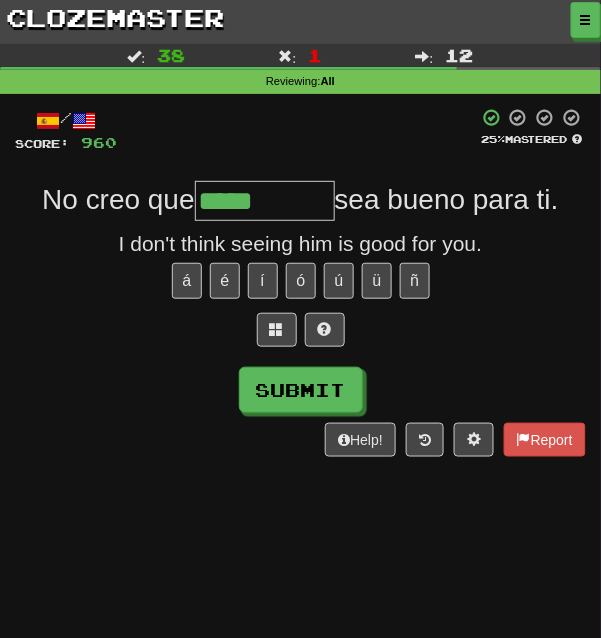 type on "*****" 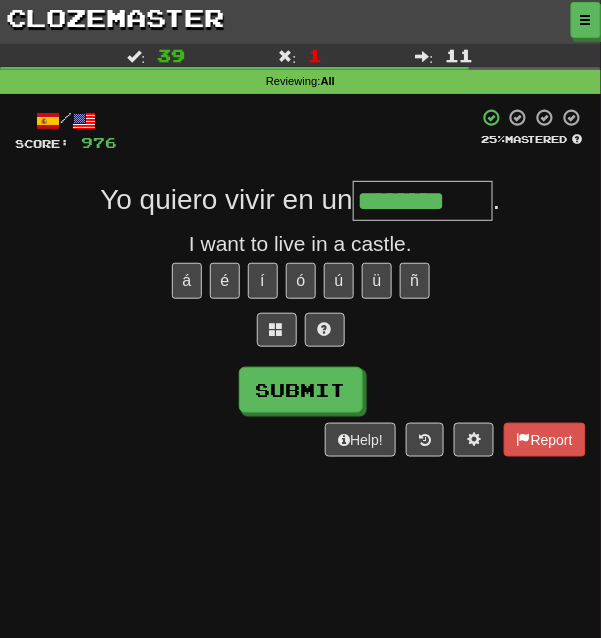 type on "********" 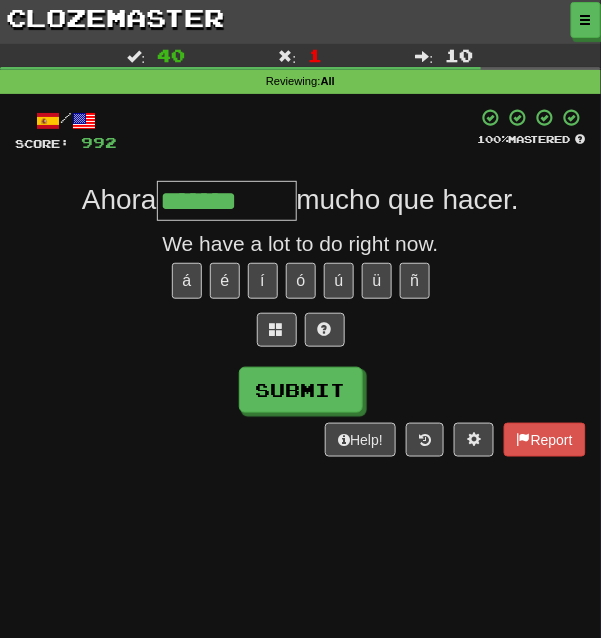 type on "*******" 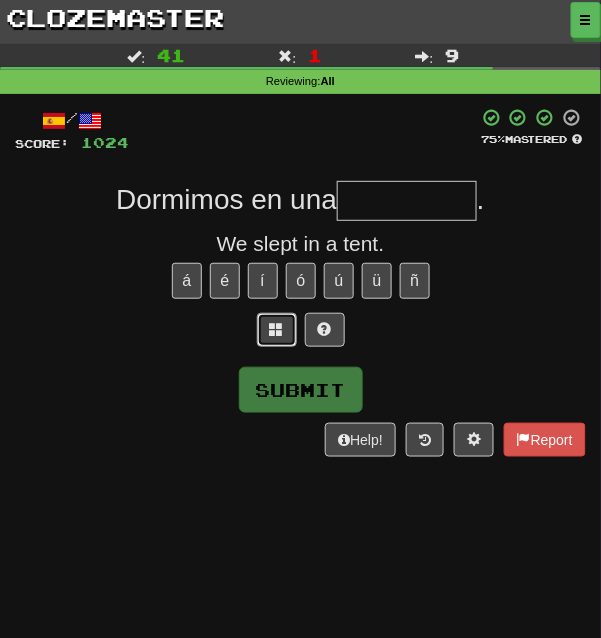 click at bounding box center (277, 330) 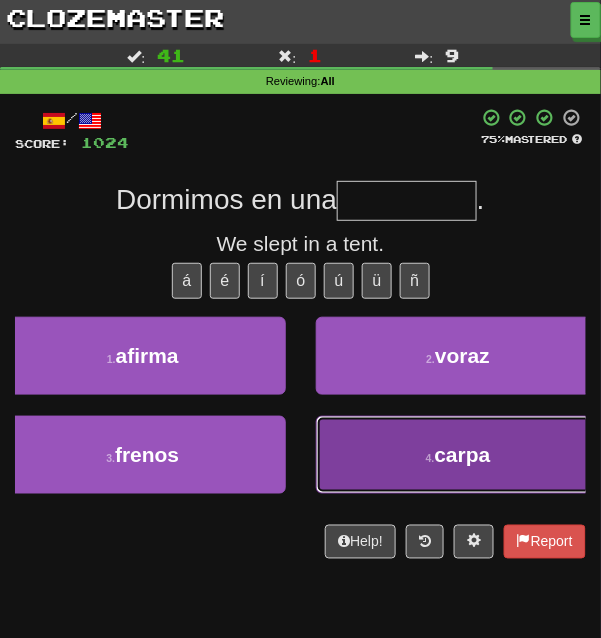click on "4 .  carpa" at bounding box center [459, 455] 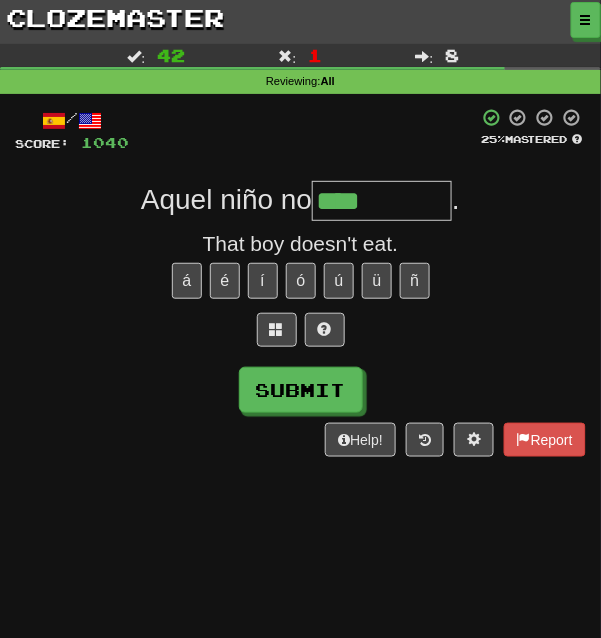 type on "****" 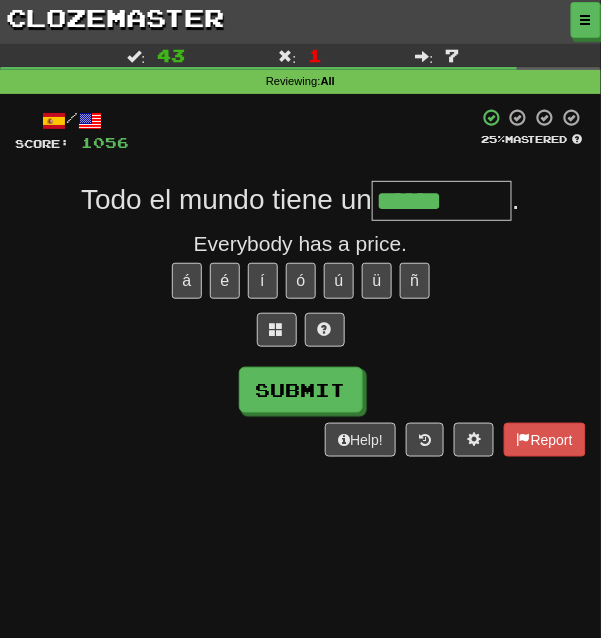 type on "******" 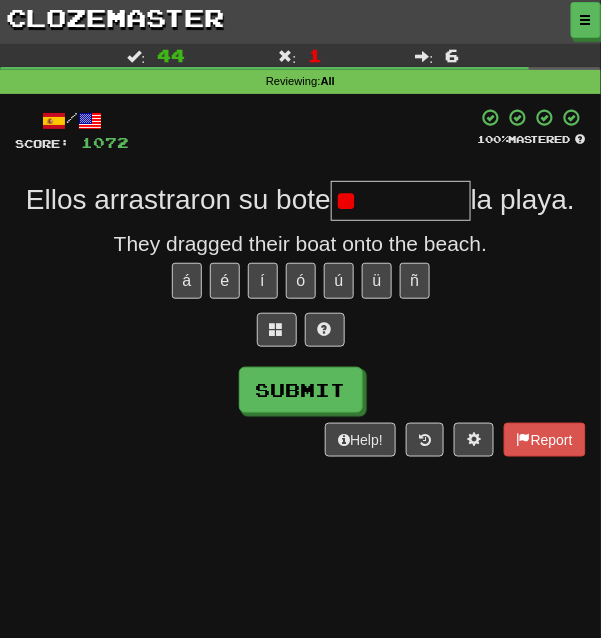 type on "*" 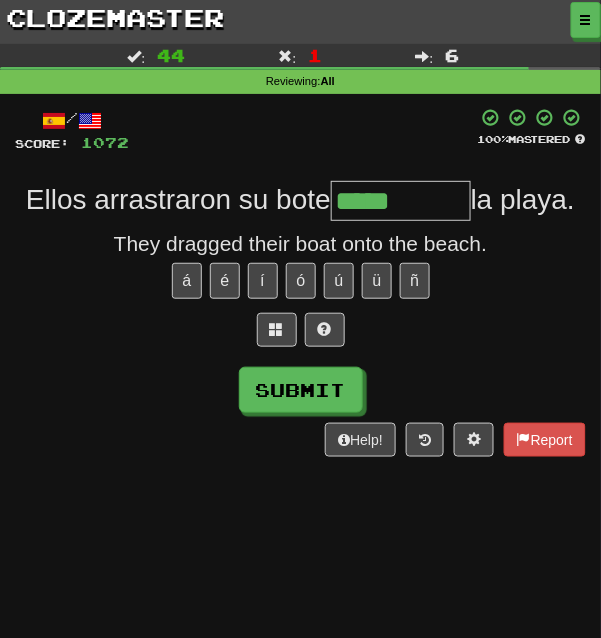 type on "*****" 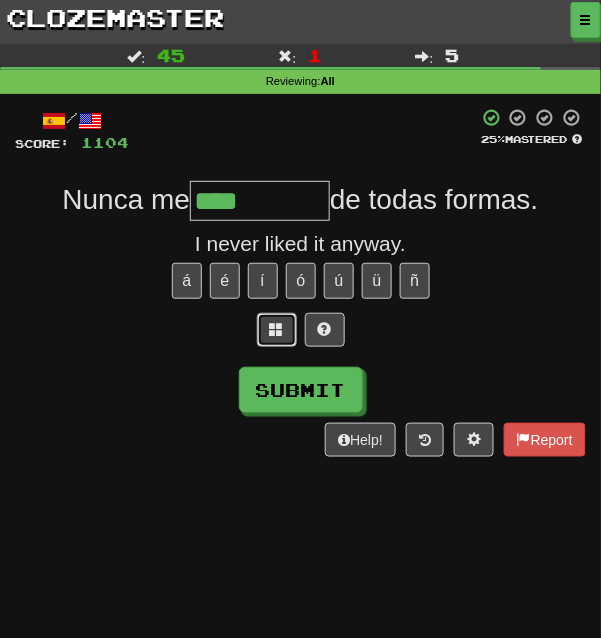 click at bounding box center [277, 330] 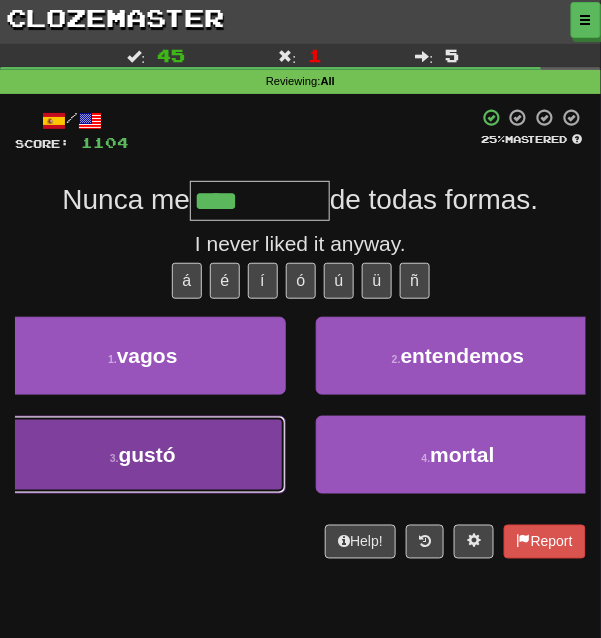 click on "3 .  gustó" at bounding box center [143, 455] 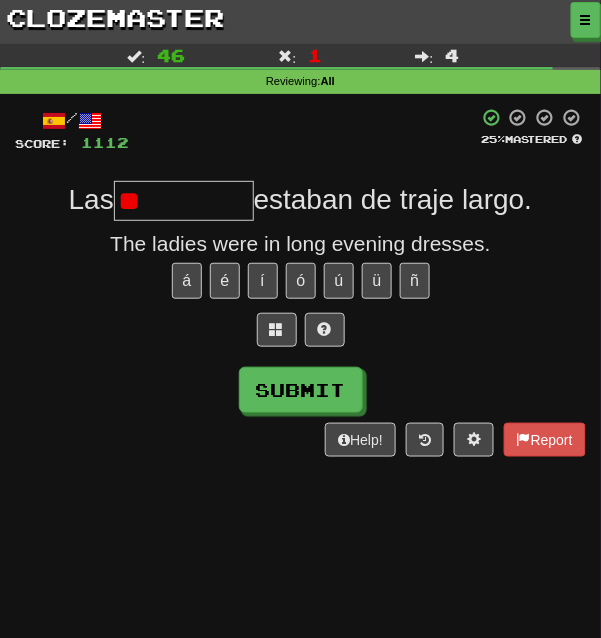 type on "*" 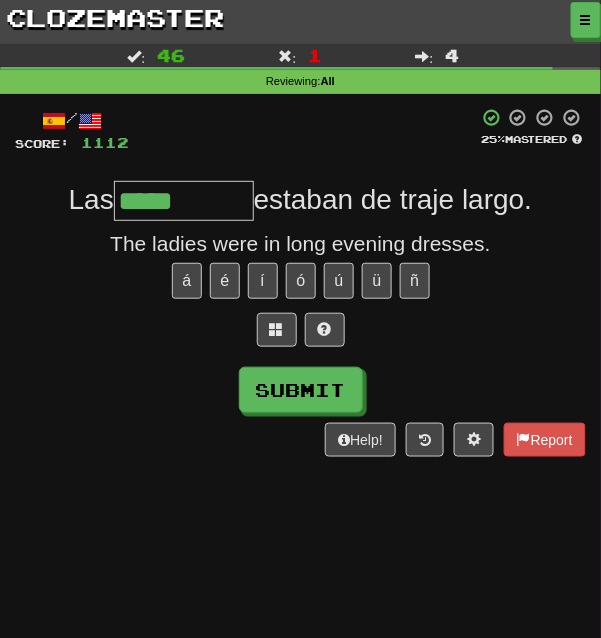 type on "*****" 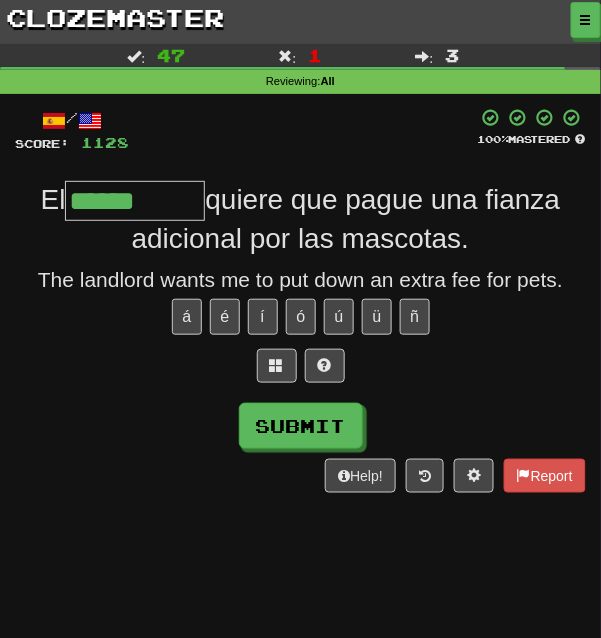 type on "******" 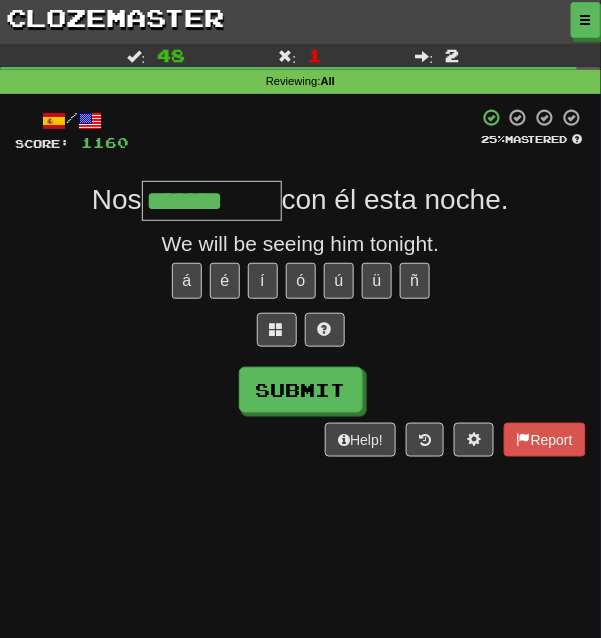 type on "*******" 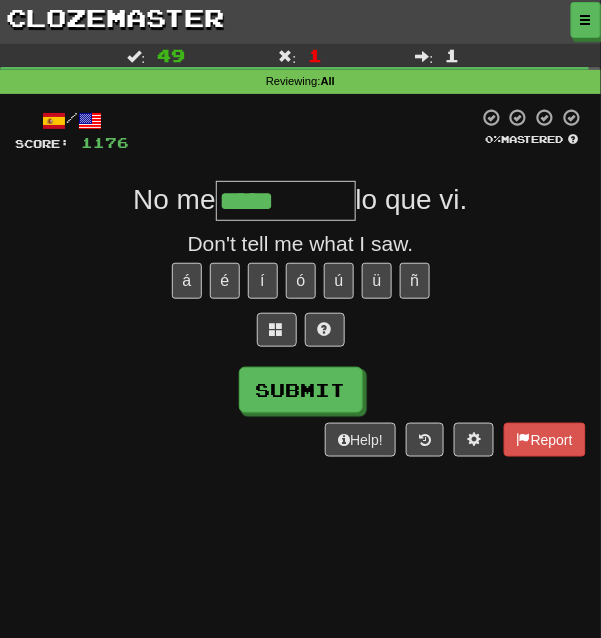 type on "*****" 